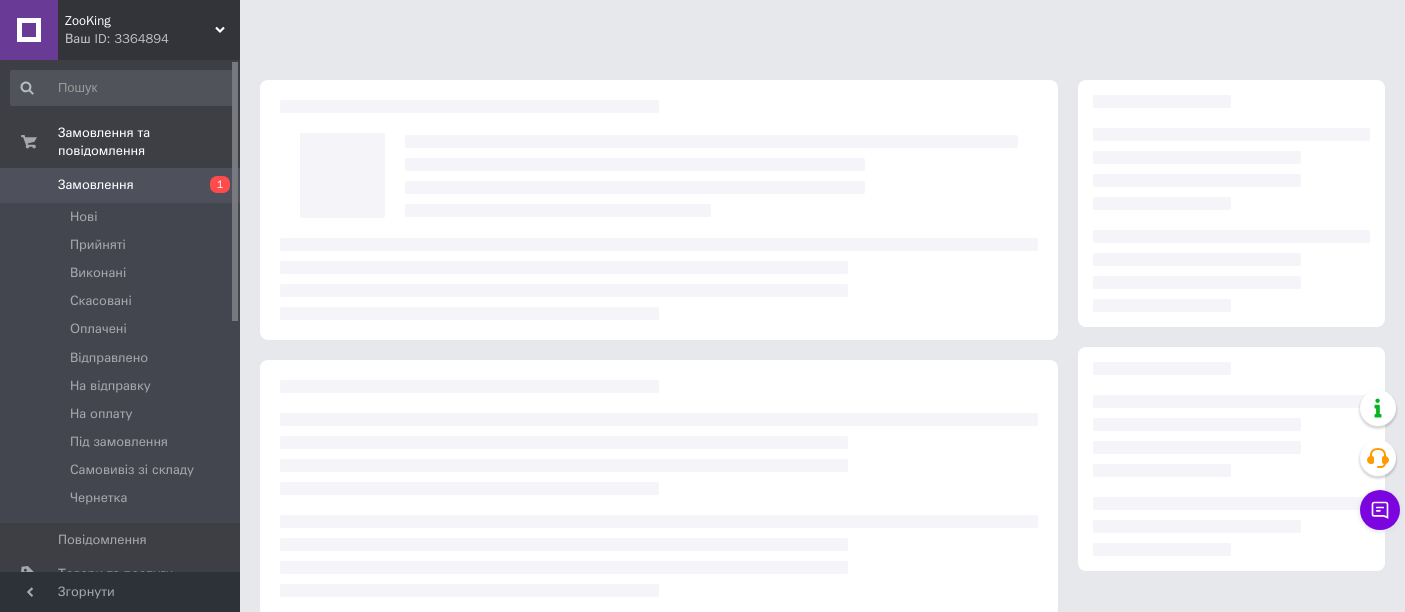 scroll, scrollTop: 0, scrollLeft: 0, axis: both 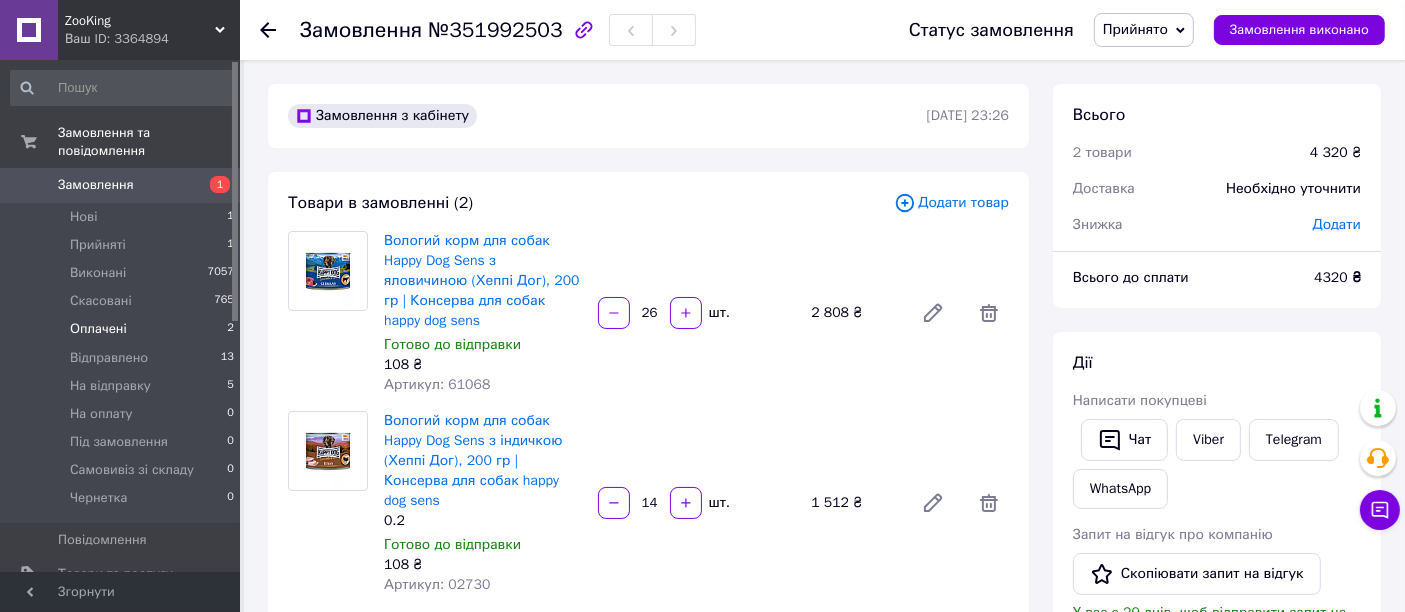 click on "Оплачені" at bounding box center [98, 329] 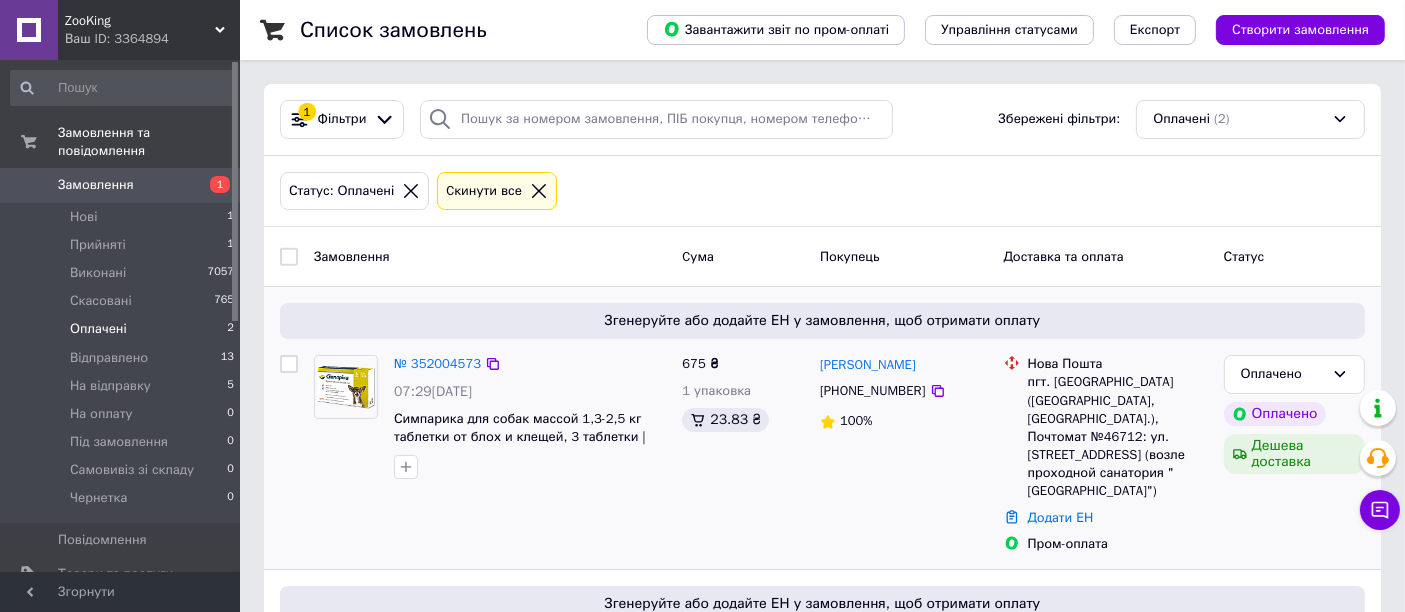 click on "№ 352004573" at bounding box center [437, 364] 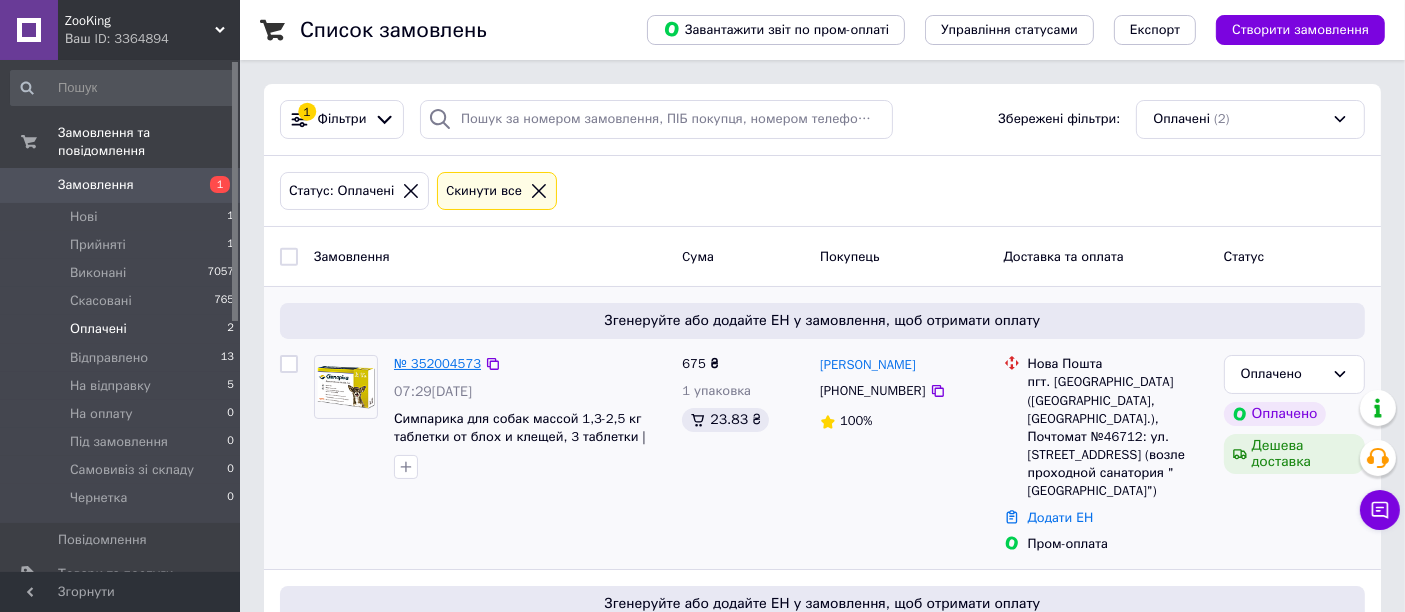 click on "№ 352004573" at bounding box center (437, 363) 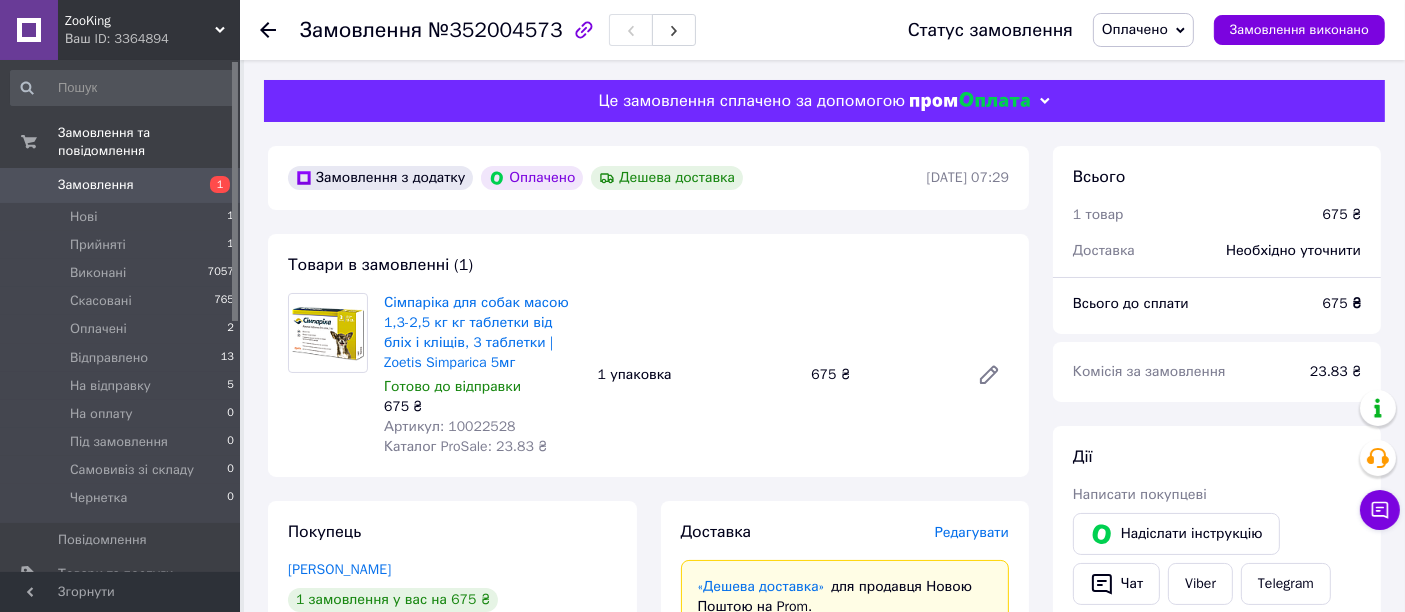click on "Артикул: 10022528" at bounding box center (450, 426) 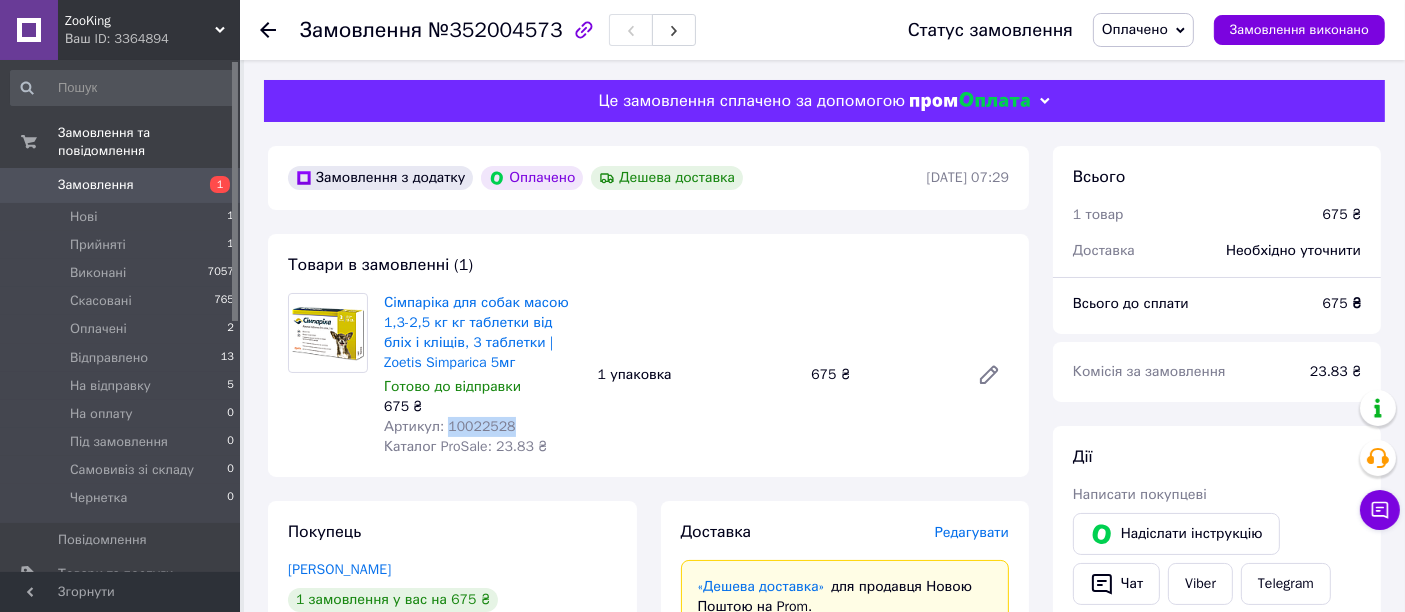 click on "Артикул: 10022528" at bounding box center (450, 426) 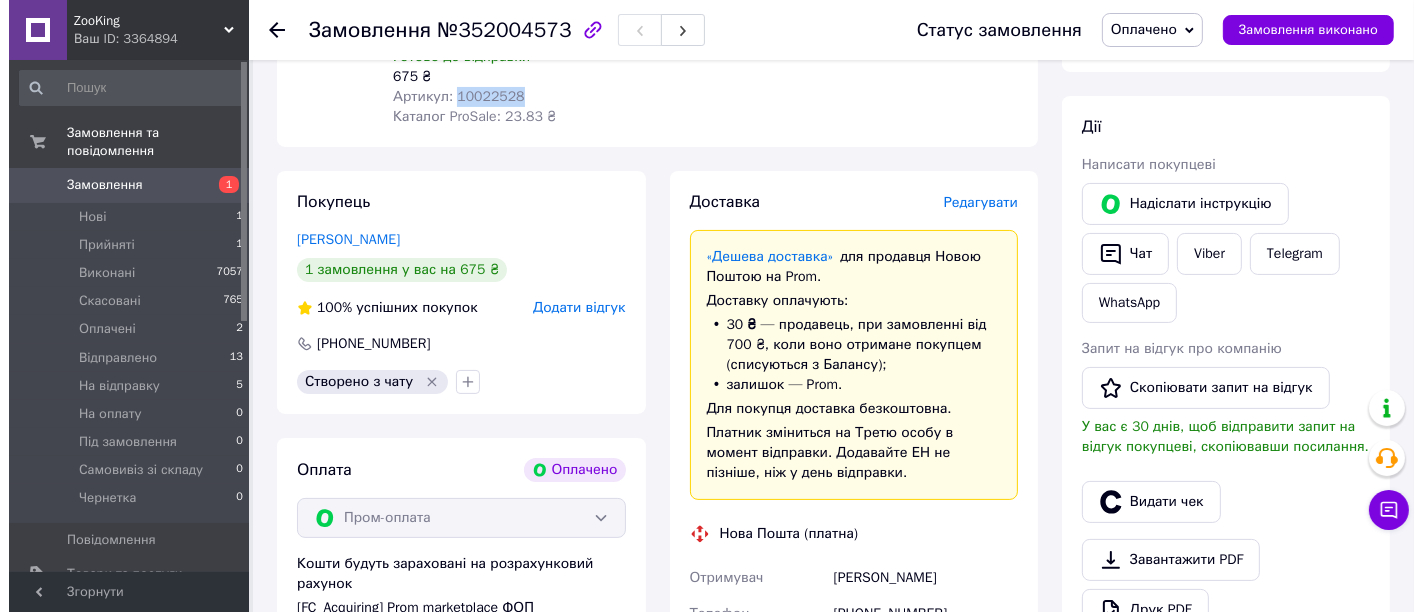 scroll, scrollTop: 333, scrollLeft: 0, axis: vertical 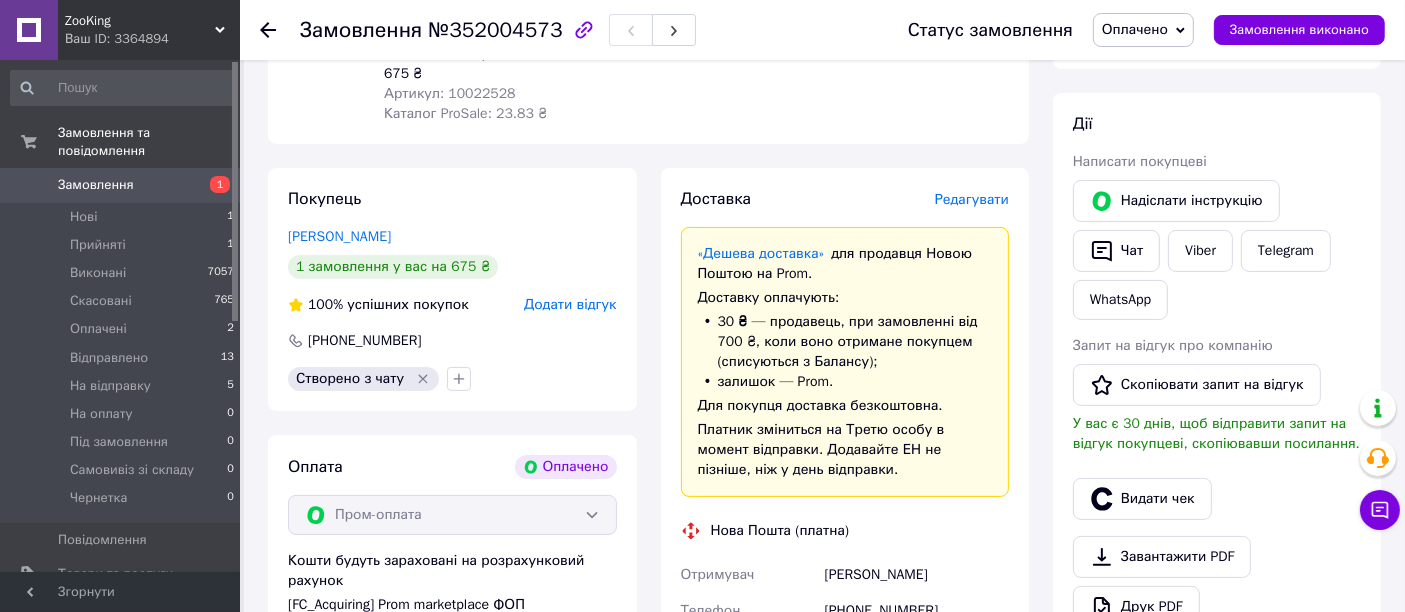 click on "Редагувати" at bounding box center [972, 199] 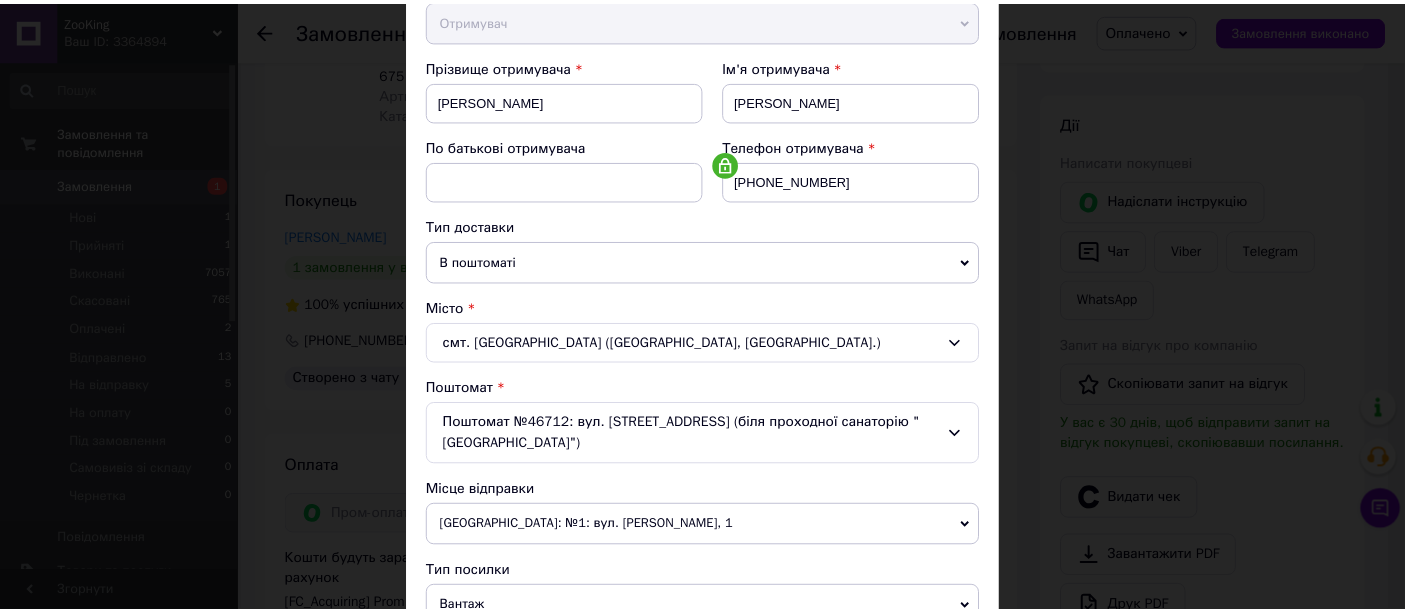 scroll, scrollTop: 708, scrollLeft: 0, axis: vertical 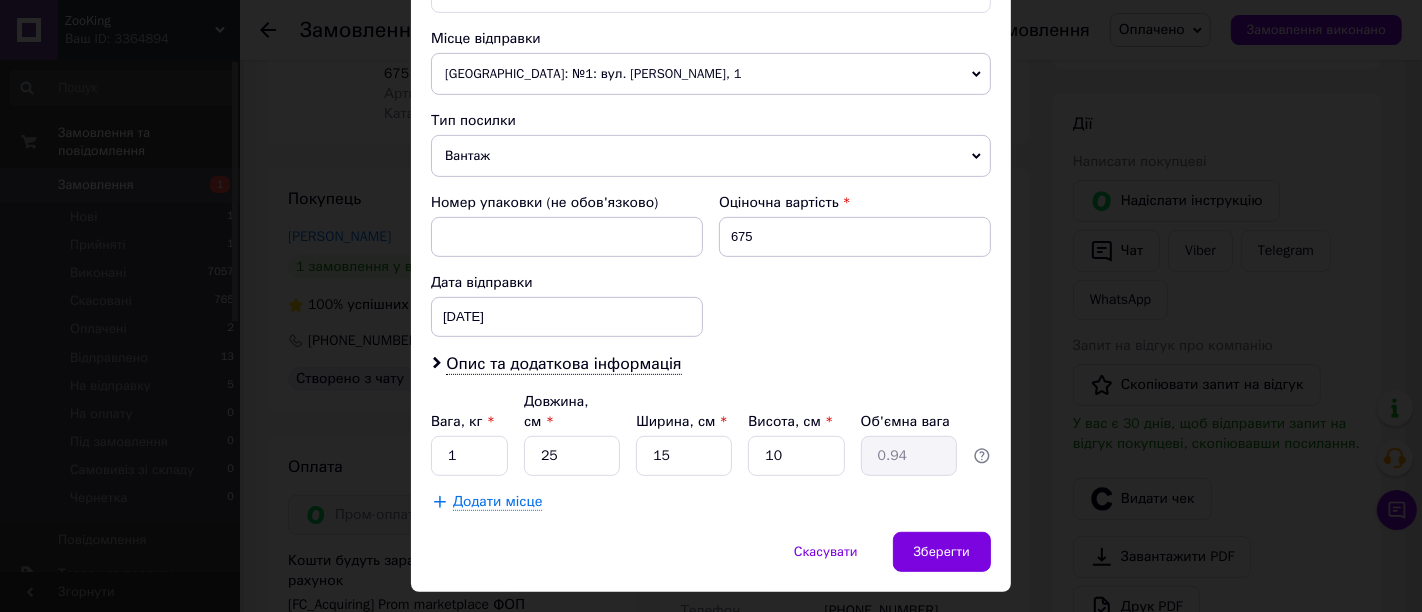 click on "Вантаж" at bounding box center (711, 156) 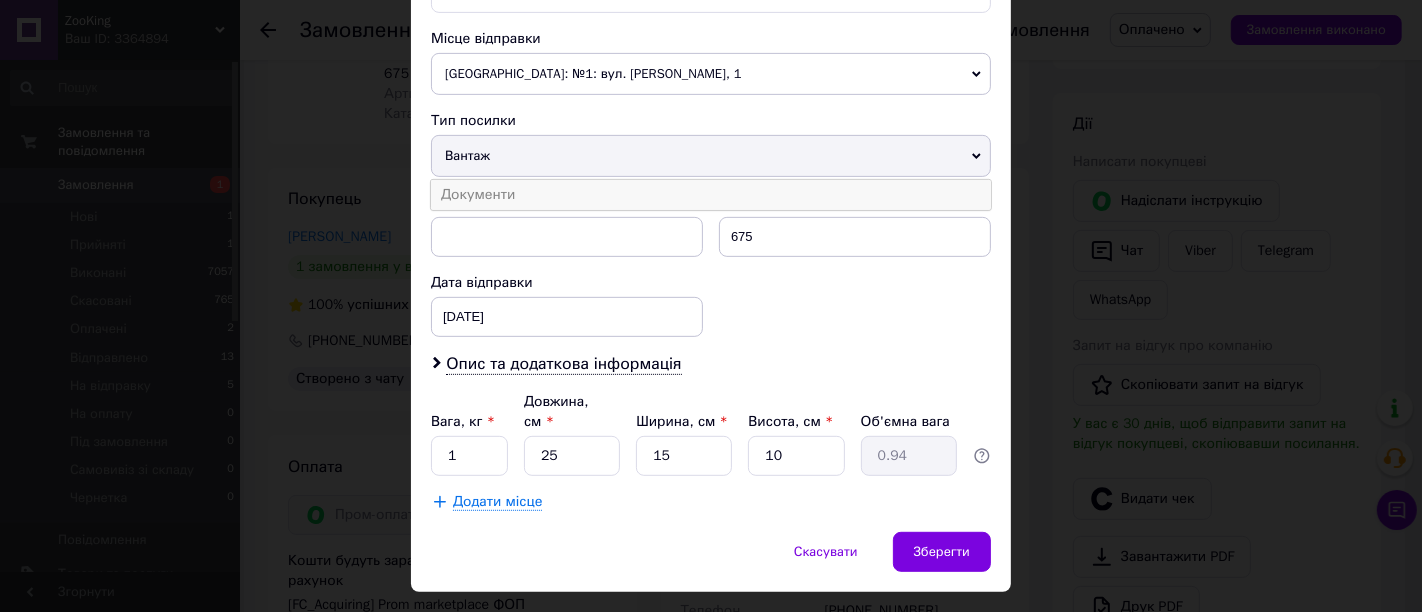 click on "Документи" at bounding box center [711, 195] 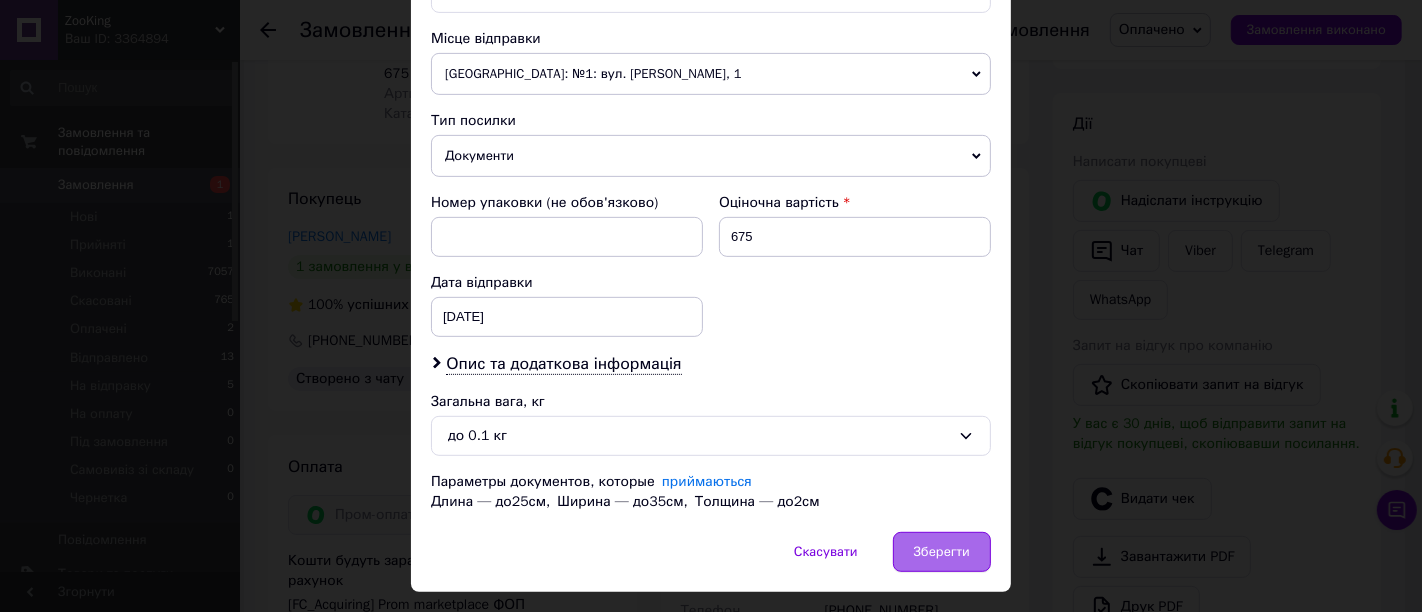 click on "Зберегти" at bounding box center (942, 552) 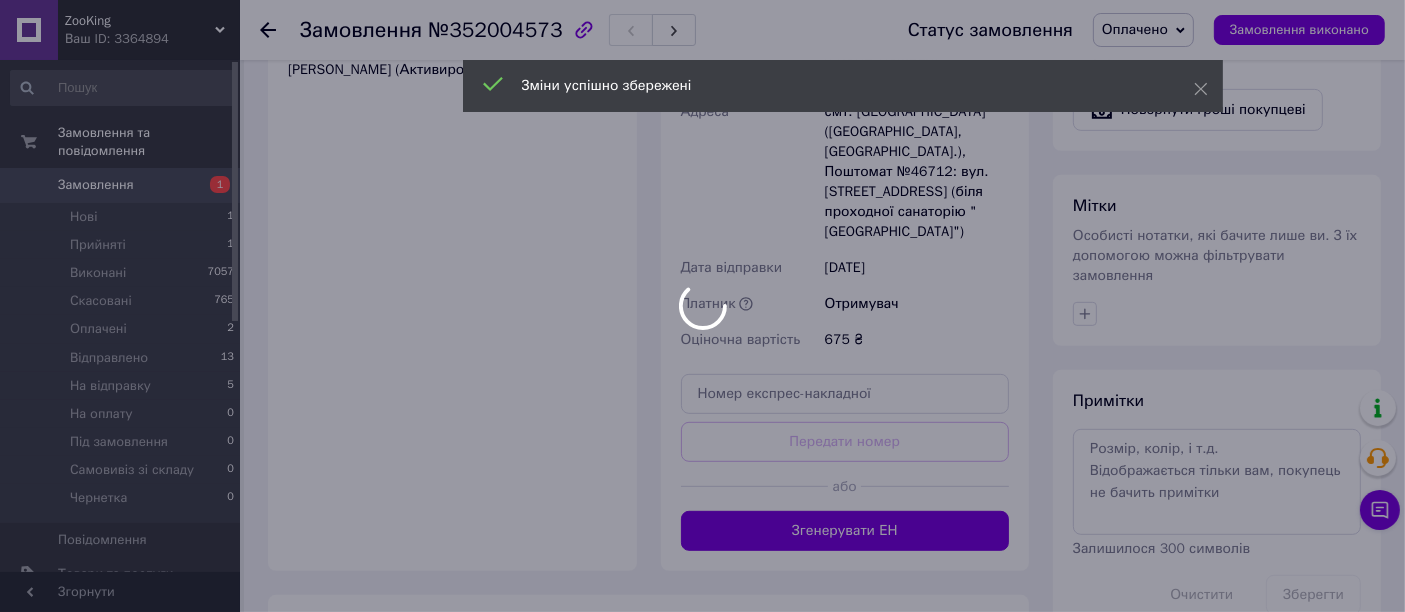scroll, scrollTop: 888, scrollLeft: 0, axis: vertical 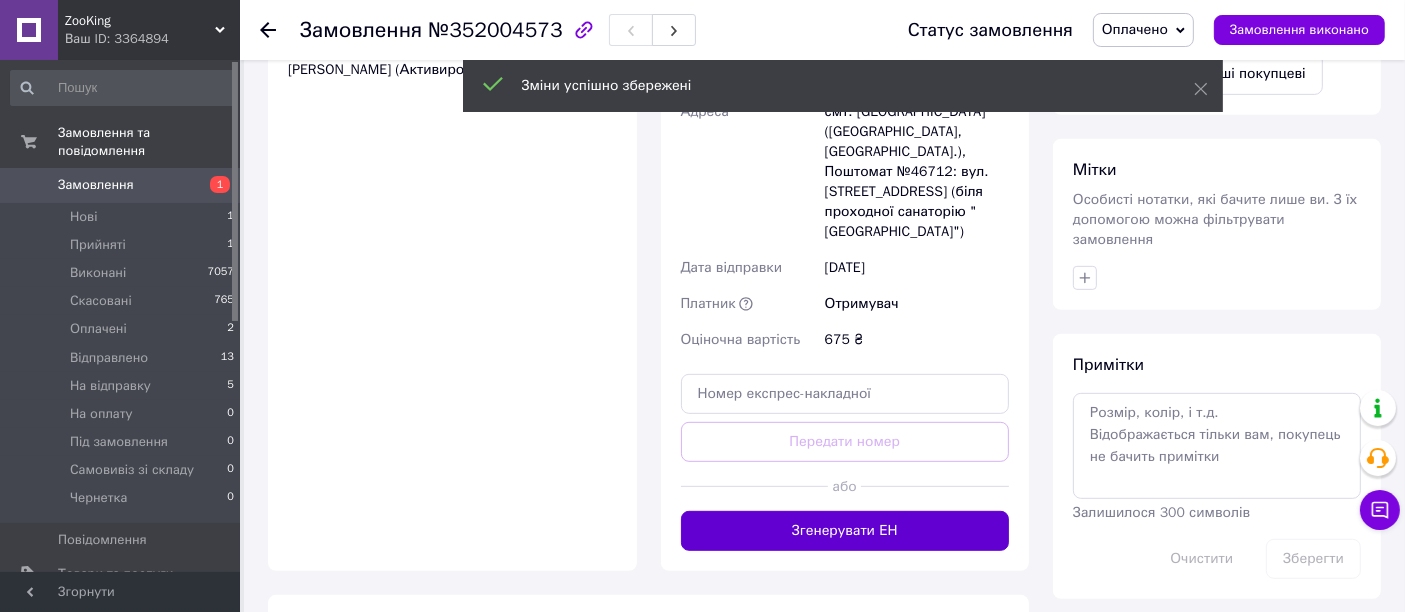 click on "Згенерувати ЕН" at bounding box center (845, 531) 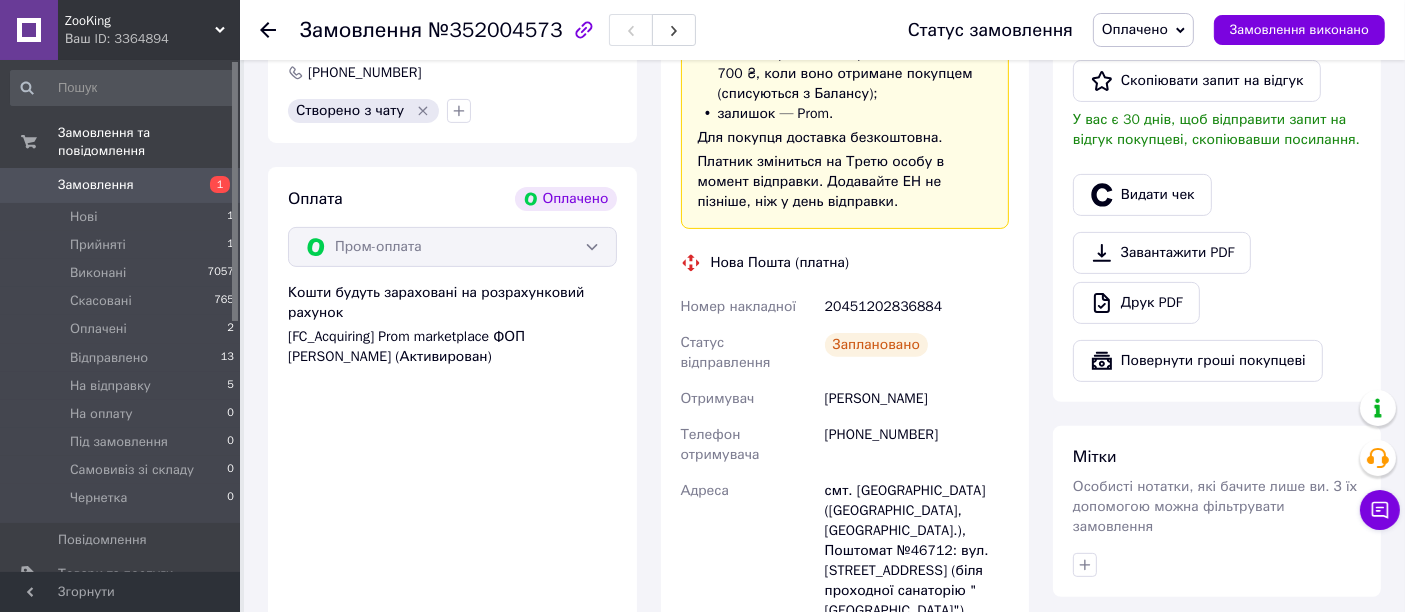 scroll, scrollTop: 555, scrollLeft: 0, axis: vertical 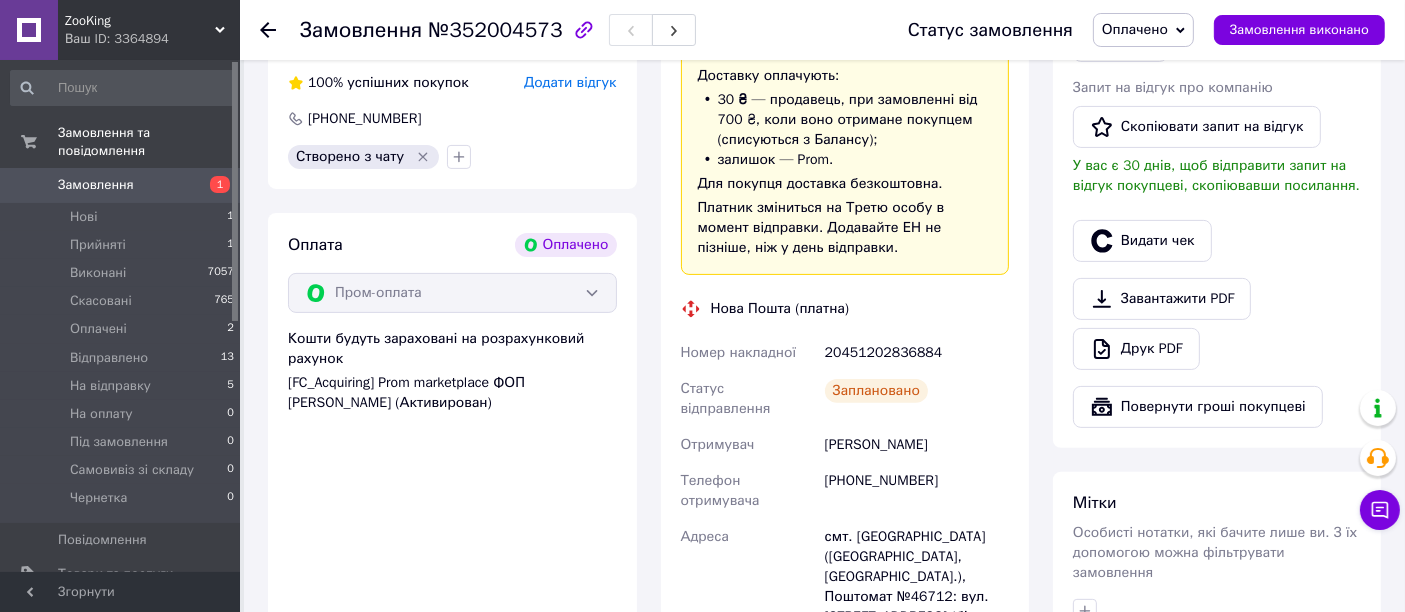click on "20451202836884" at bounding box center (917, 353) 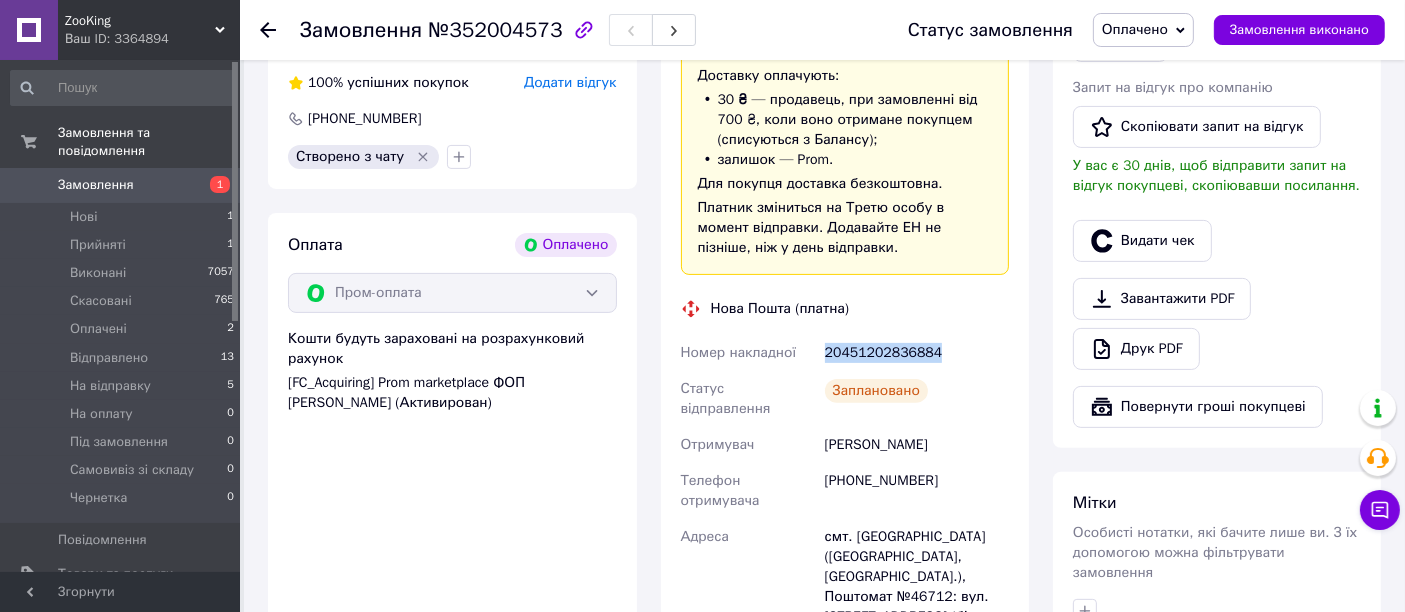 click on "20451202836884" at bounding box center [917, 353] 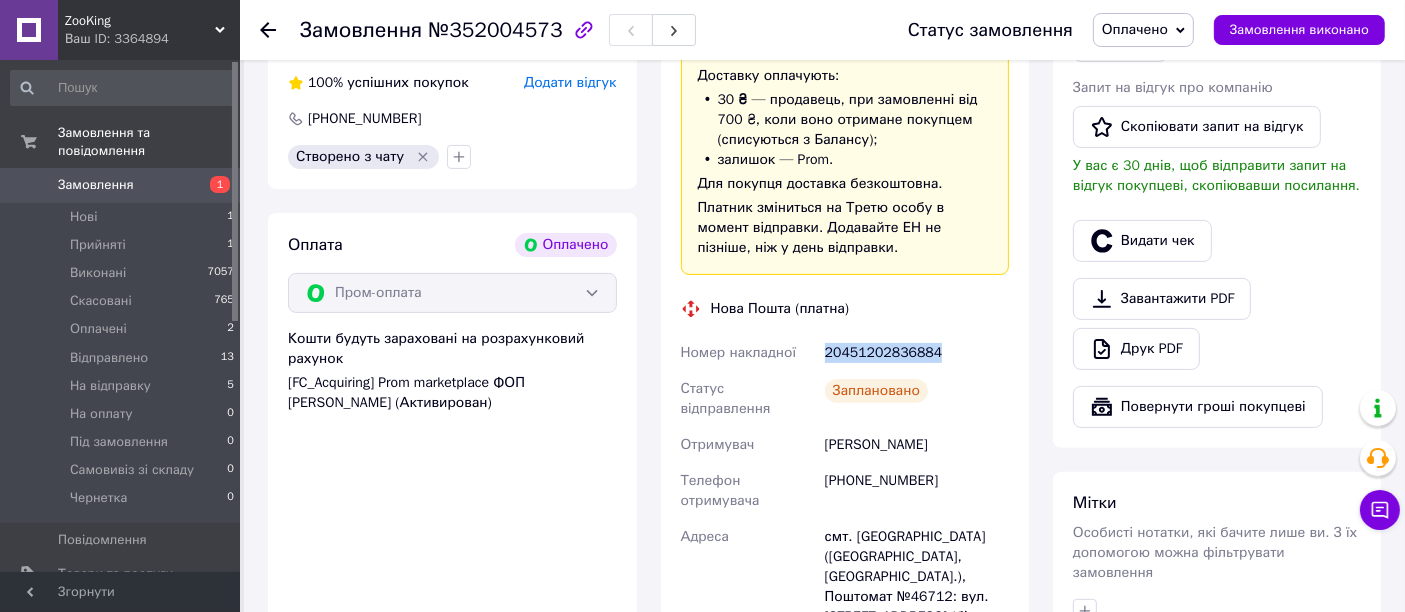 scroll, scrollTop: 0, scrollLeft: 0, axis: both 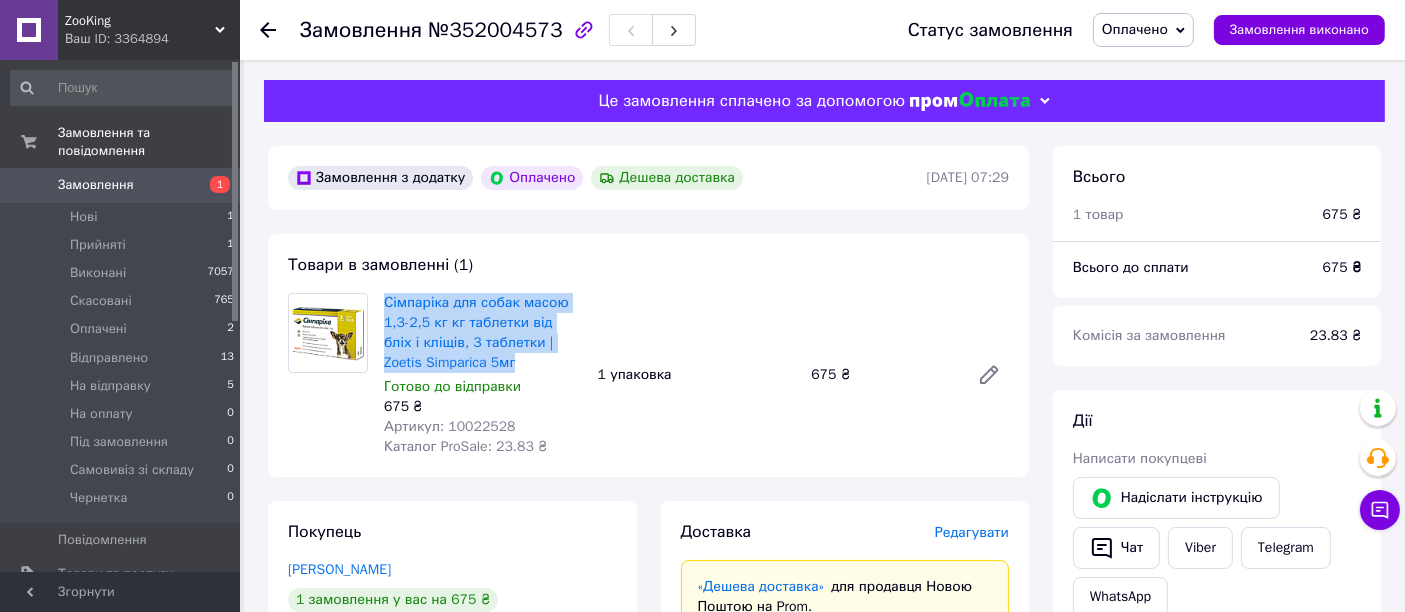 drag, startPoint x: 382, startPoint y: 291, endPoint x: 491, endPoint y: 361, distance: 129.5415 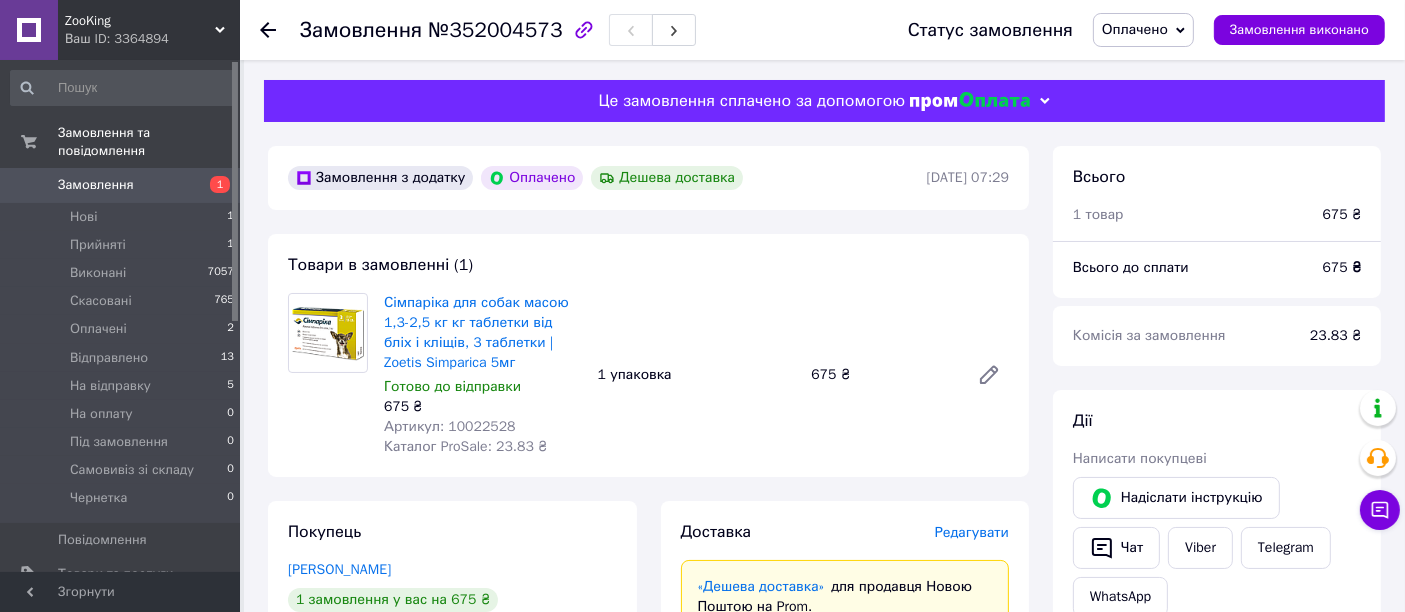 click on "Артикул: 10022528" at bounding box center (450, 426) 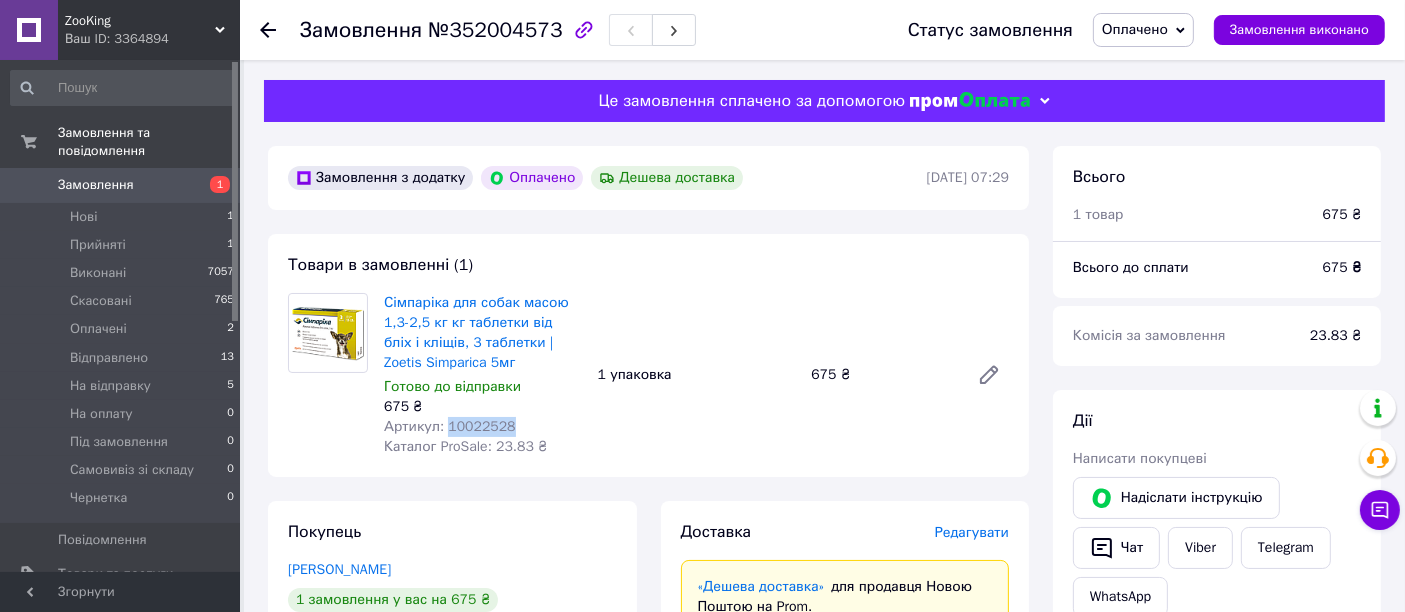click on "Артикул: 10022528" at bounding box center [450, 426] 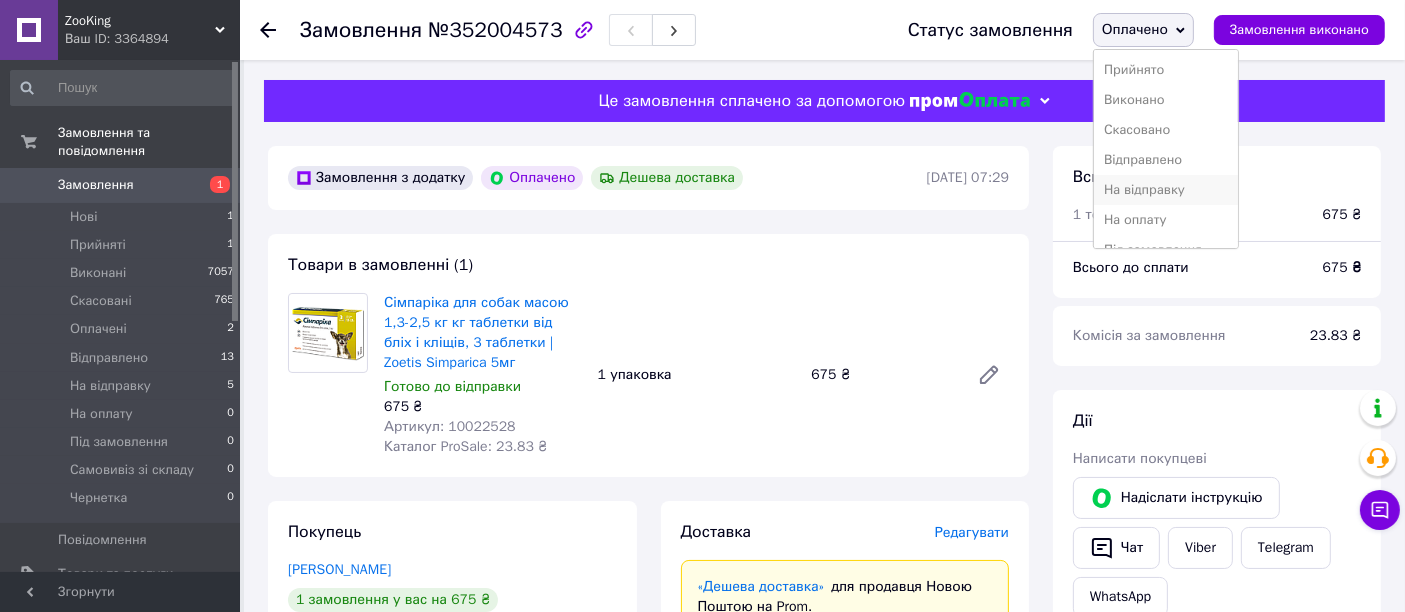 click on "На відправку" at bounding box center (1166, 190) 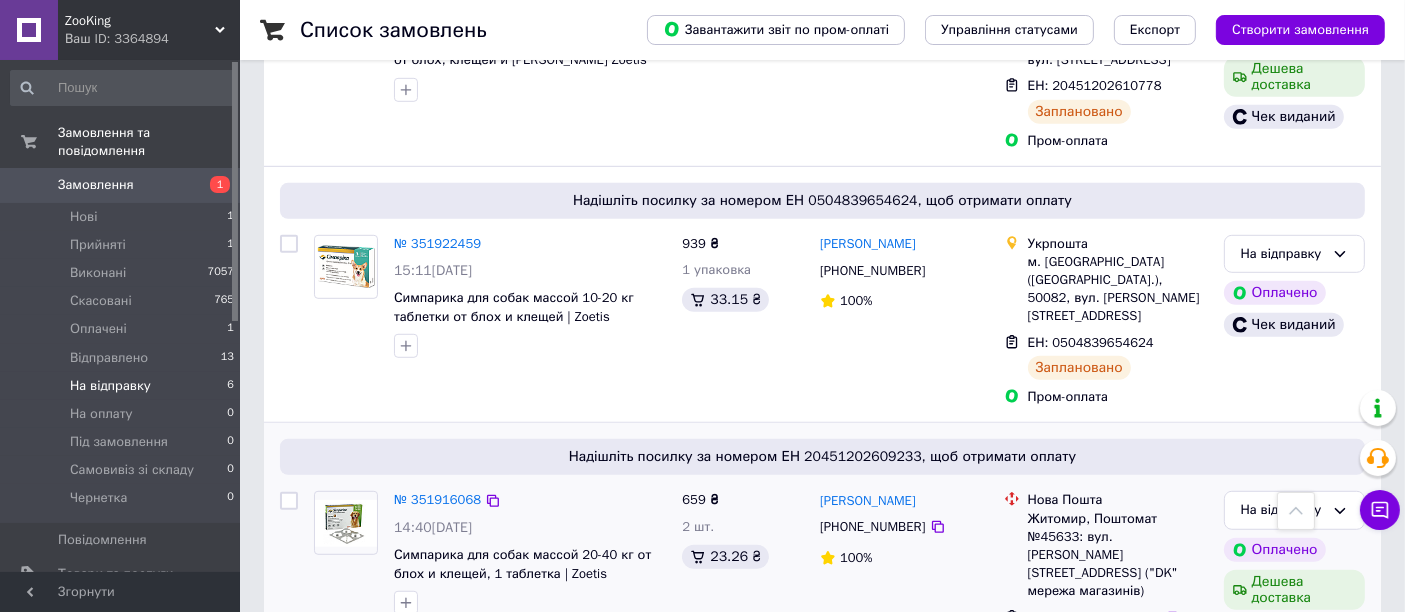 scroll, scrollTop: 1220, scrollLeft: 0, axis: vertical 